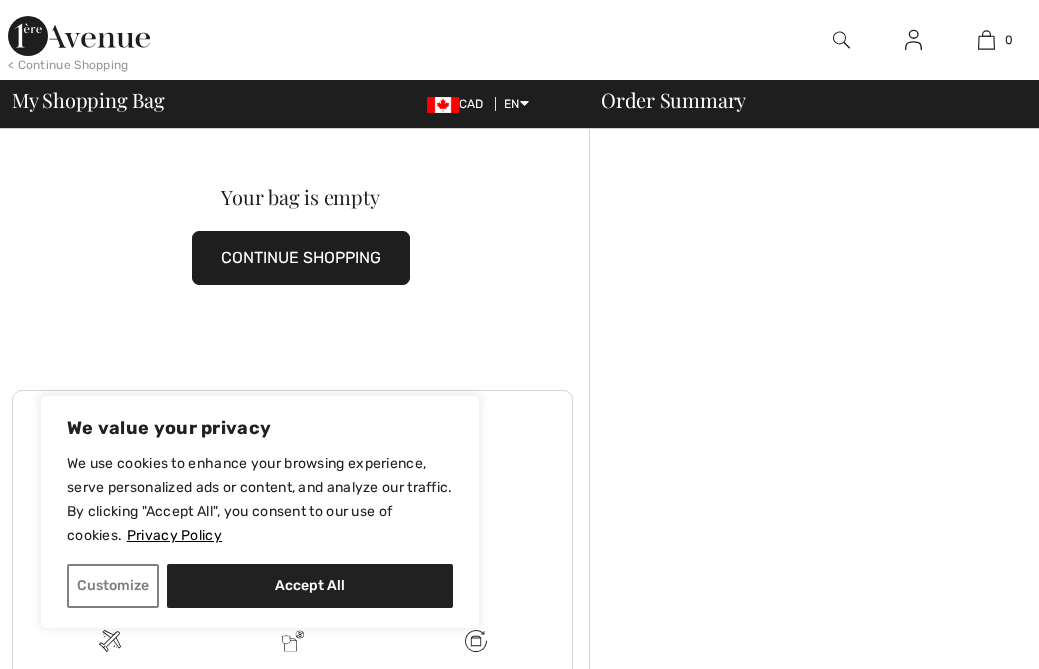 scroll, scrollTop: 0, scrollLeft: 0, axis: both 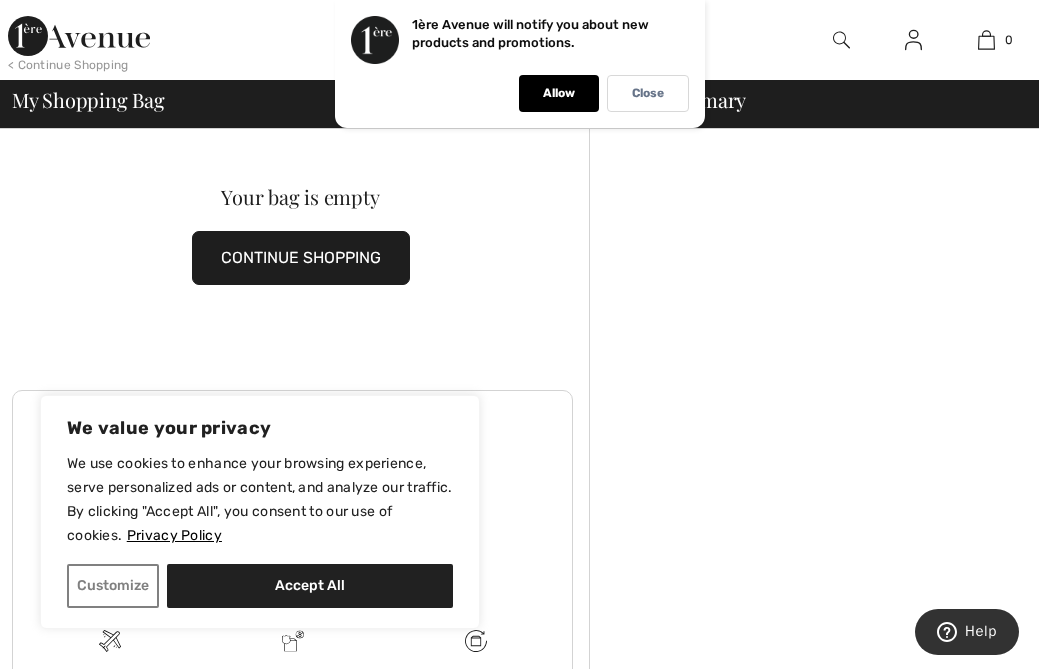click on "< Continue Shopping" at bounding box center [68, 65] 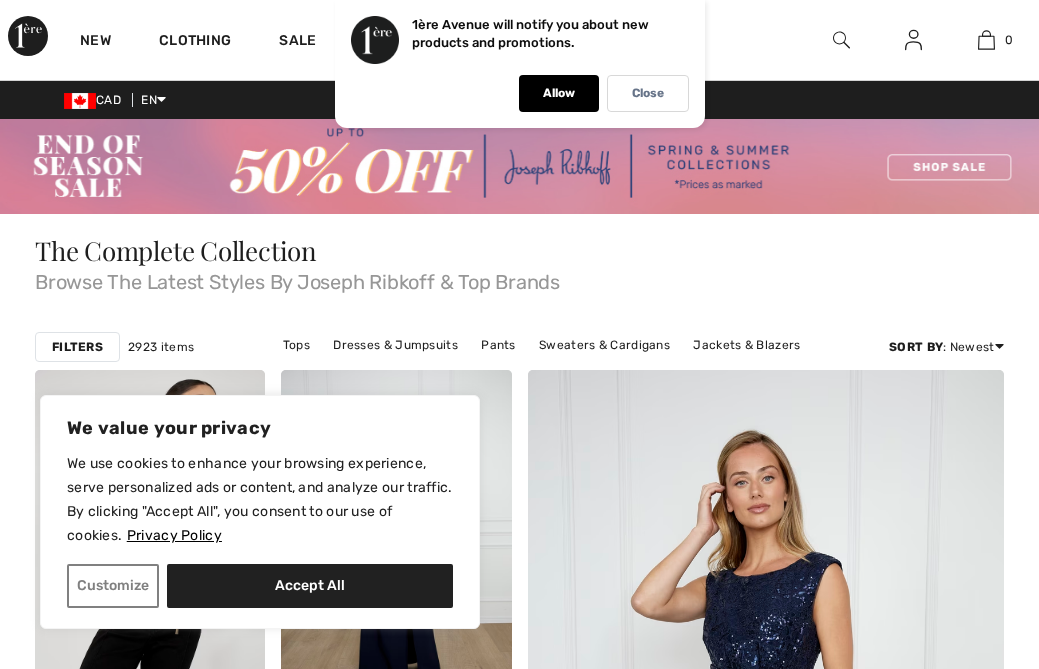 scroll, scrollTop: 0, scrollLeft: 0, axis: both 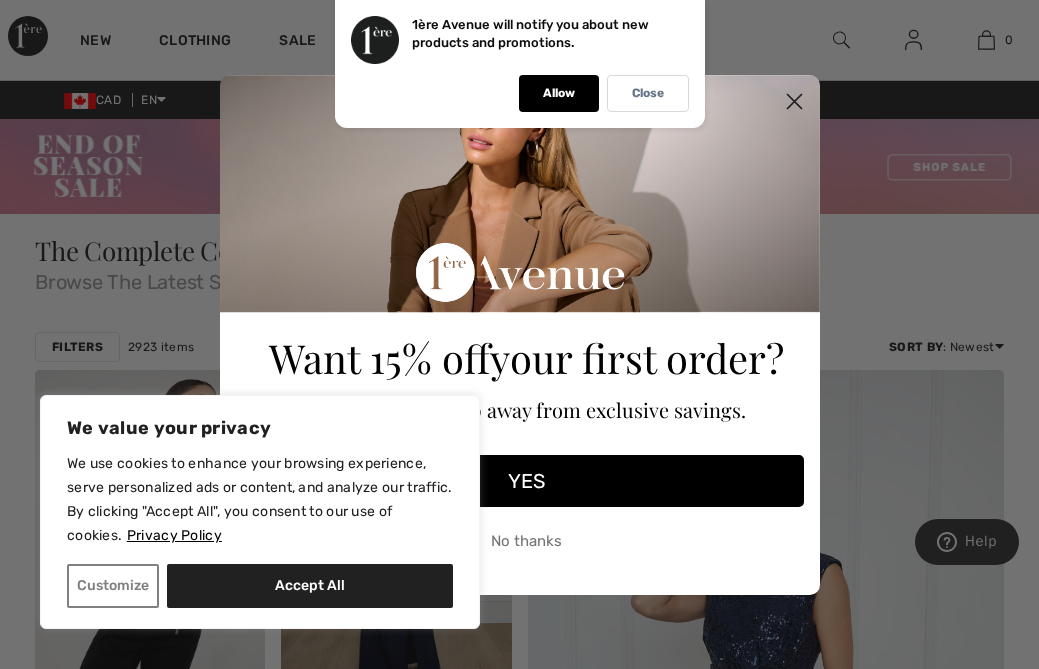 click 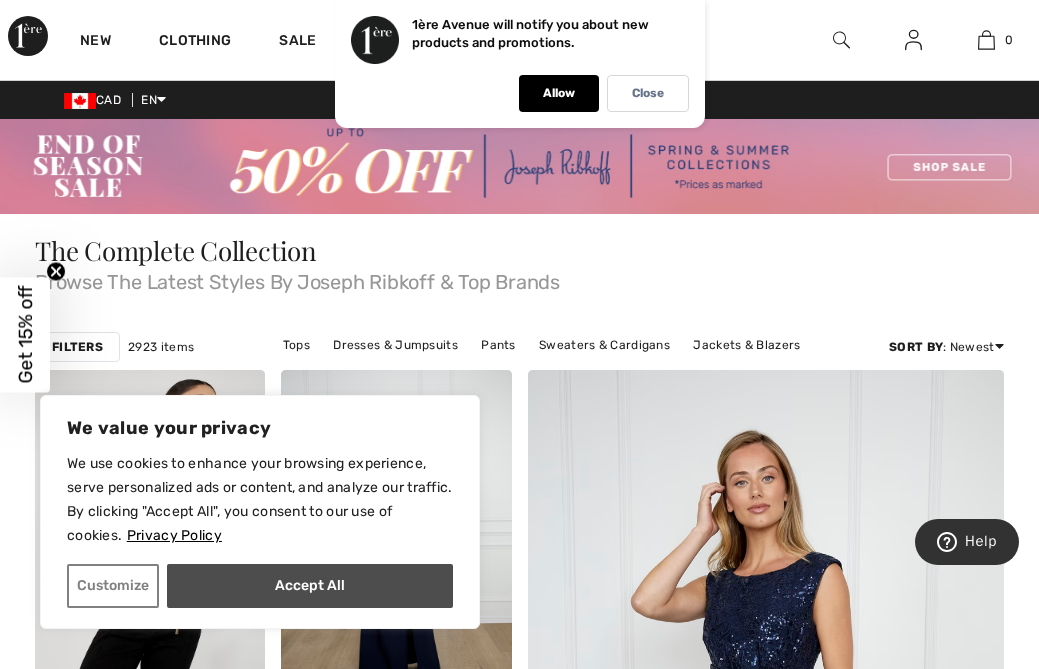 click on "Accept All" at bounding box center (310, 586) 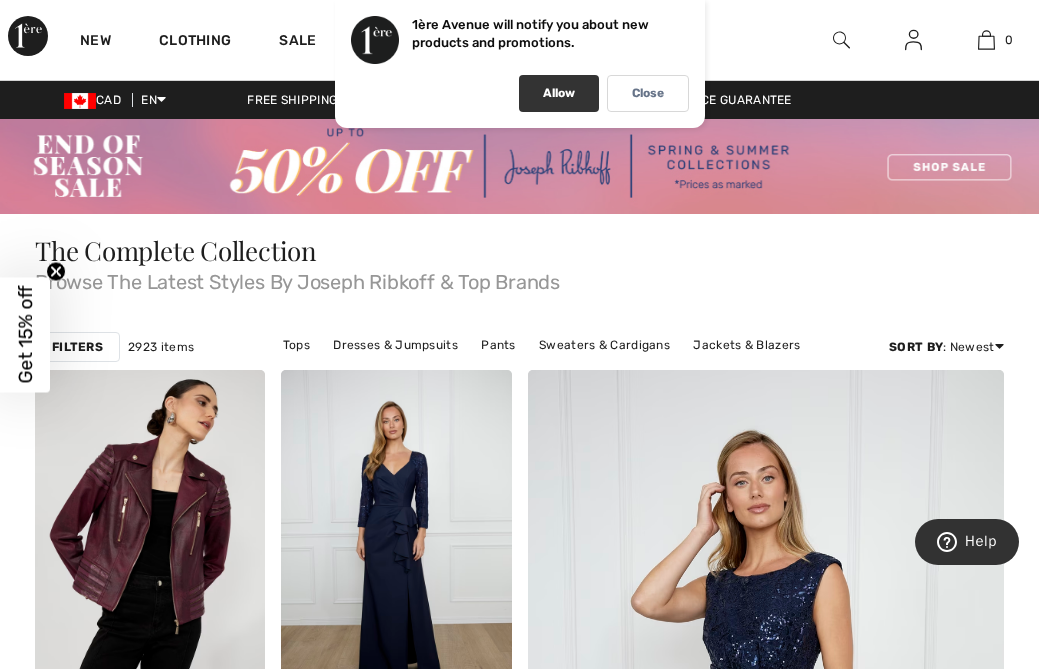 click on "Allow" at bounding box center [559, 93] 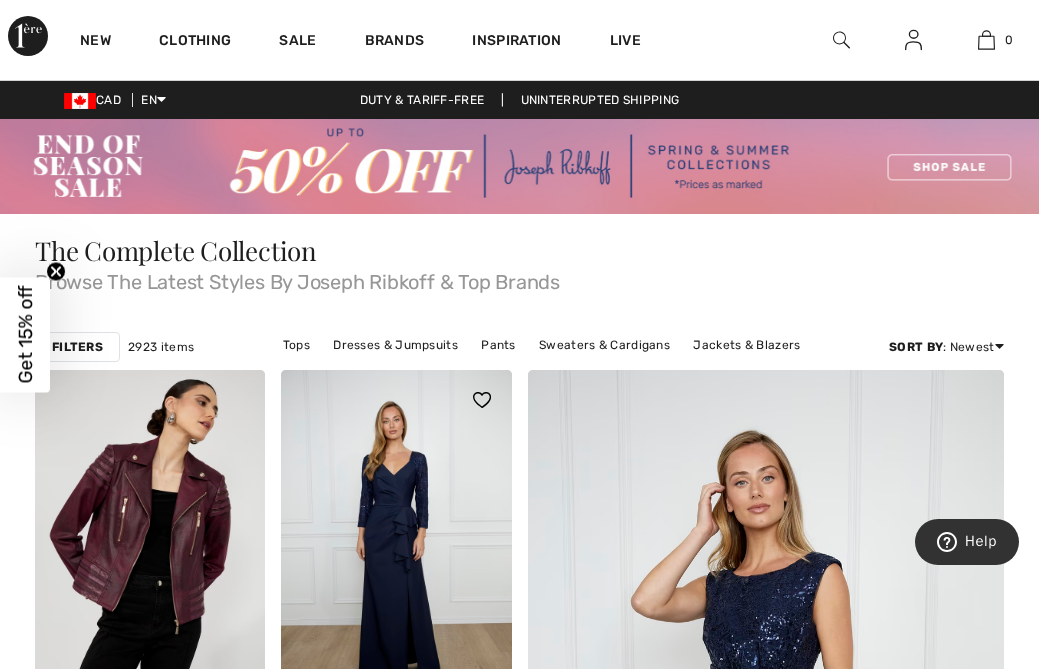 scroll, scrollTop: 0, scrollLeft: 0, axis: both 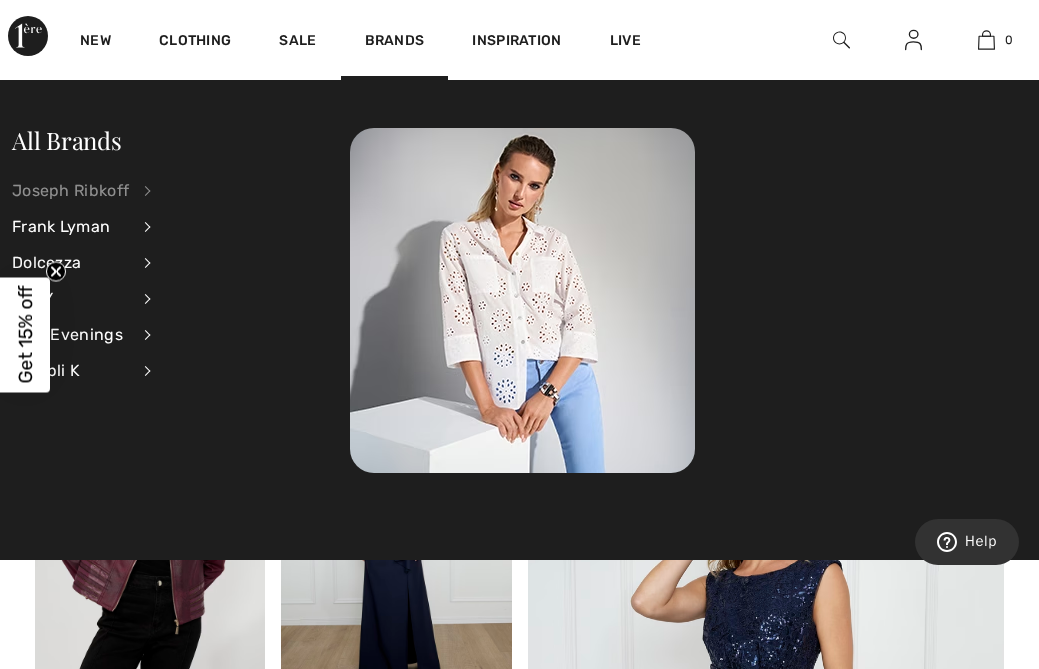 click on "Joseph Ribkoff" at bounding box center (70, 191) 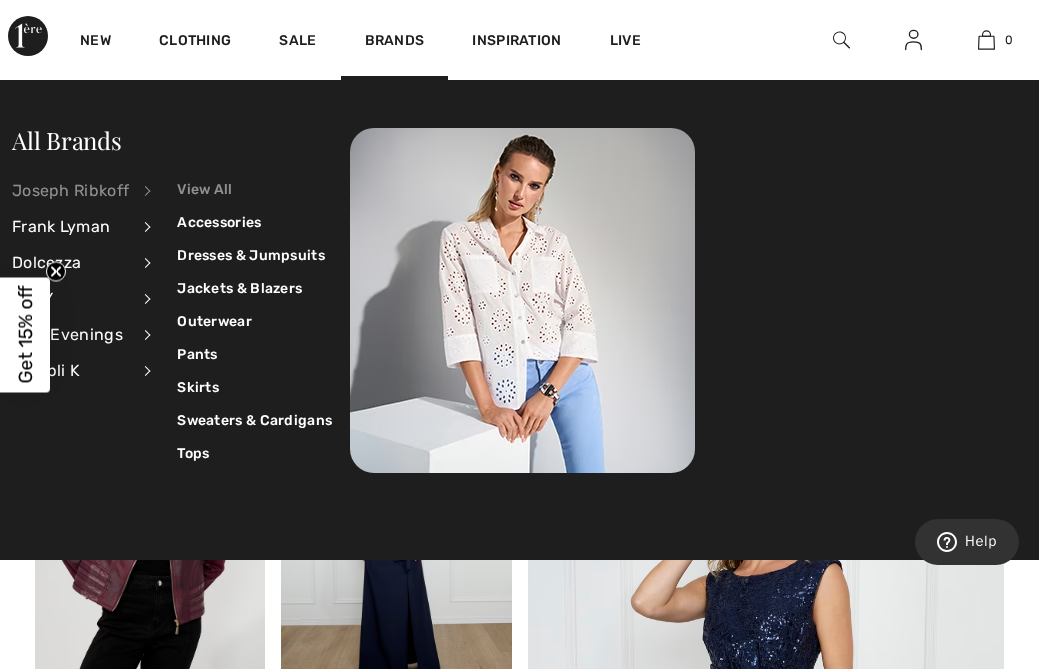 click on "View All" at bounding box center [254, 189] 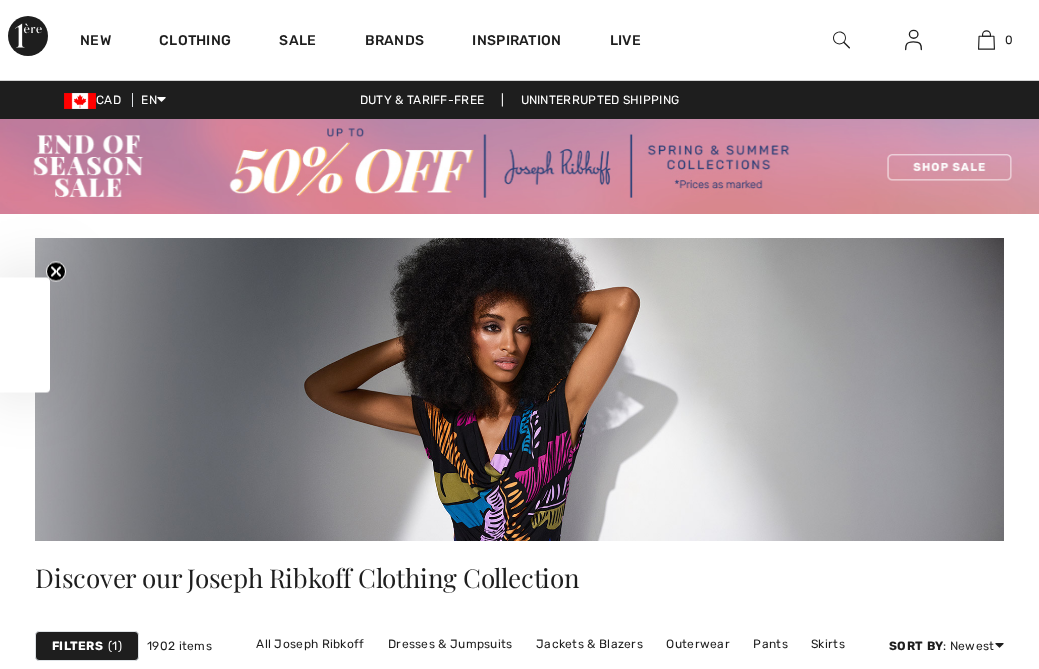 checkbox on "true" 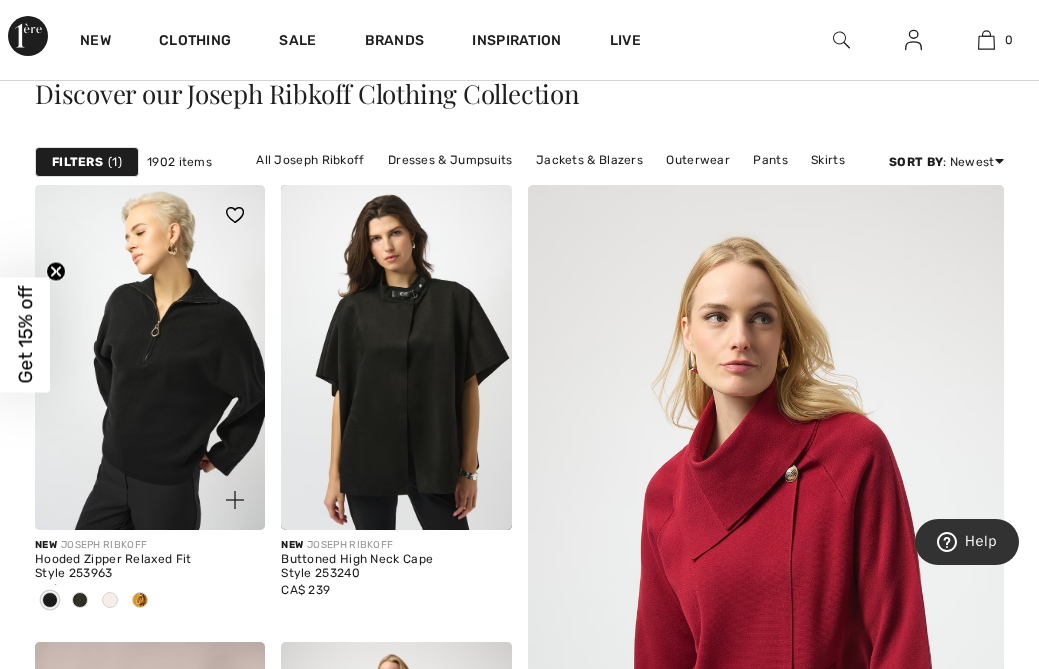 scroll, scrollTop: 487, scrollLeft: 0, axis: vertical 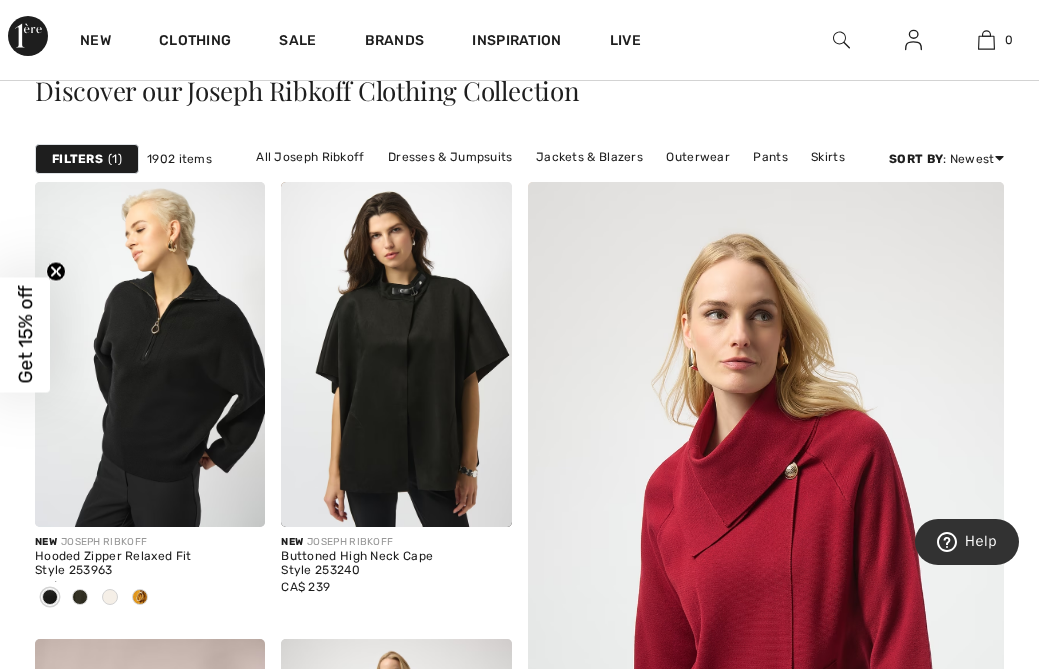 click on "Filters" at bounding box center (77, 159) 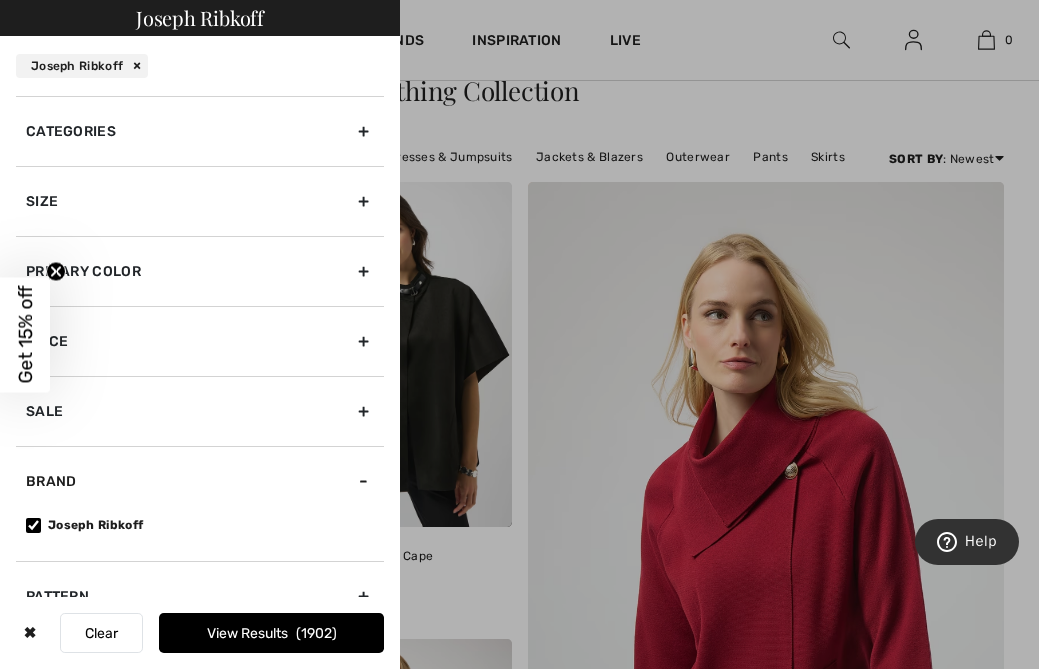 click on "Size" at bounding box center [200, 201] 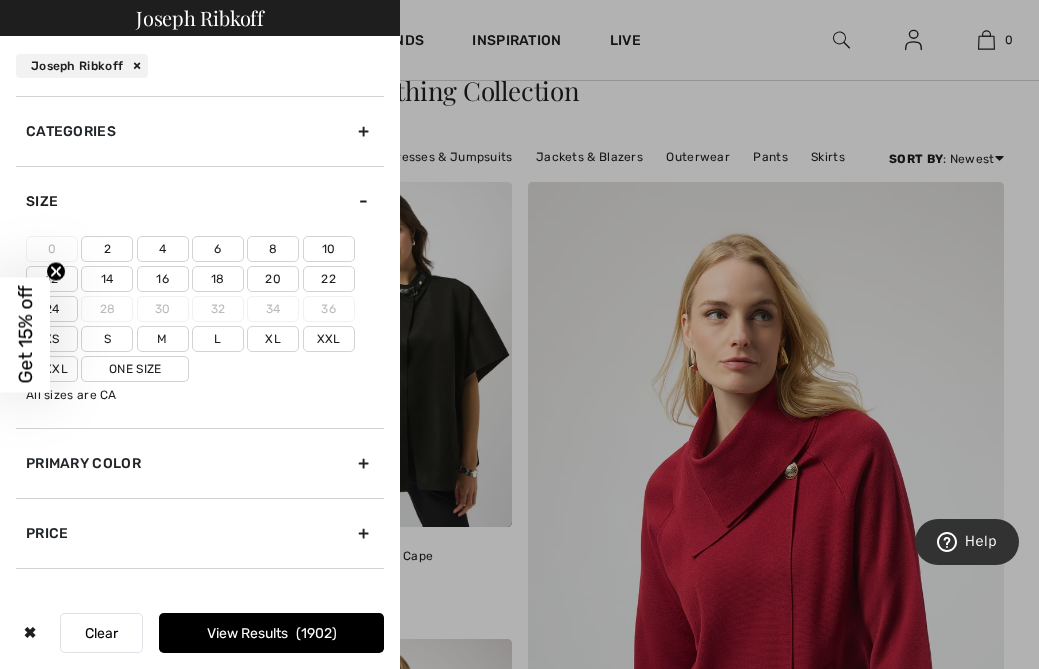 click on "Xxxl" at bounding box center (52, 369) 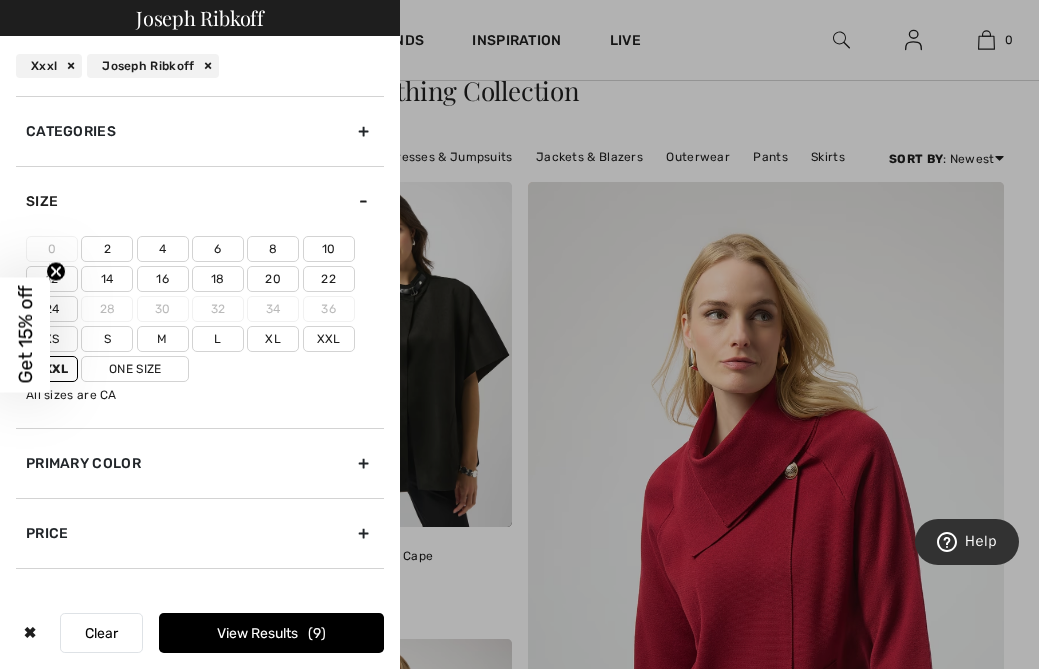 click on "View Results 9" at bounding box center (271, 633) 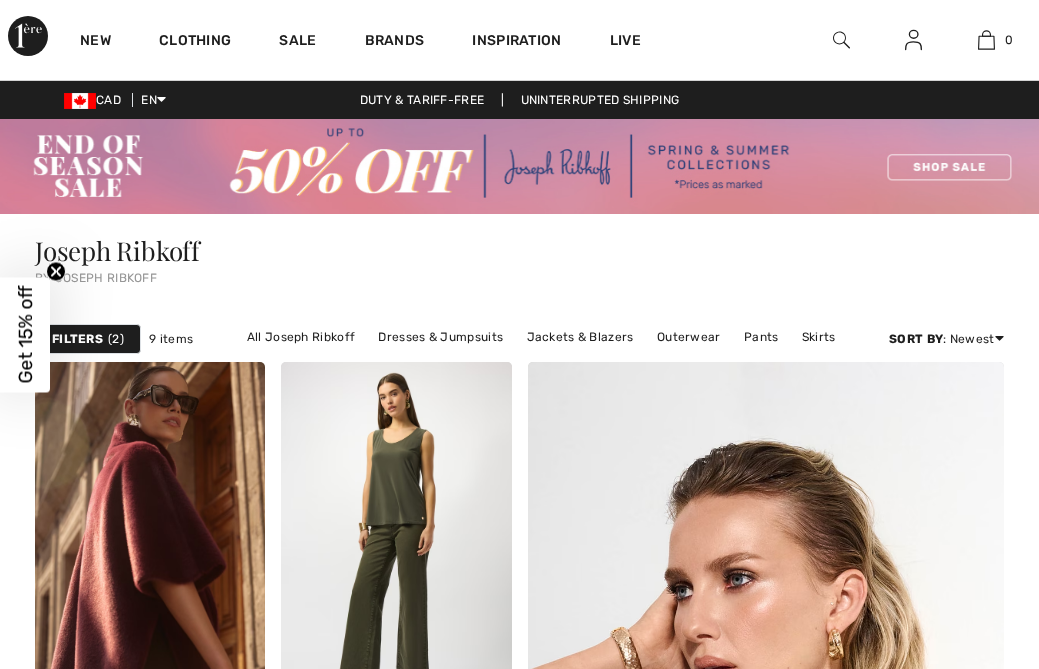 scroll, scrollTop: 0, scrollLeft: 0, axis: both 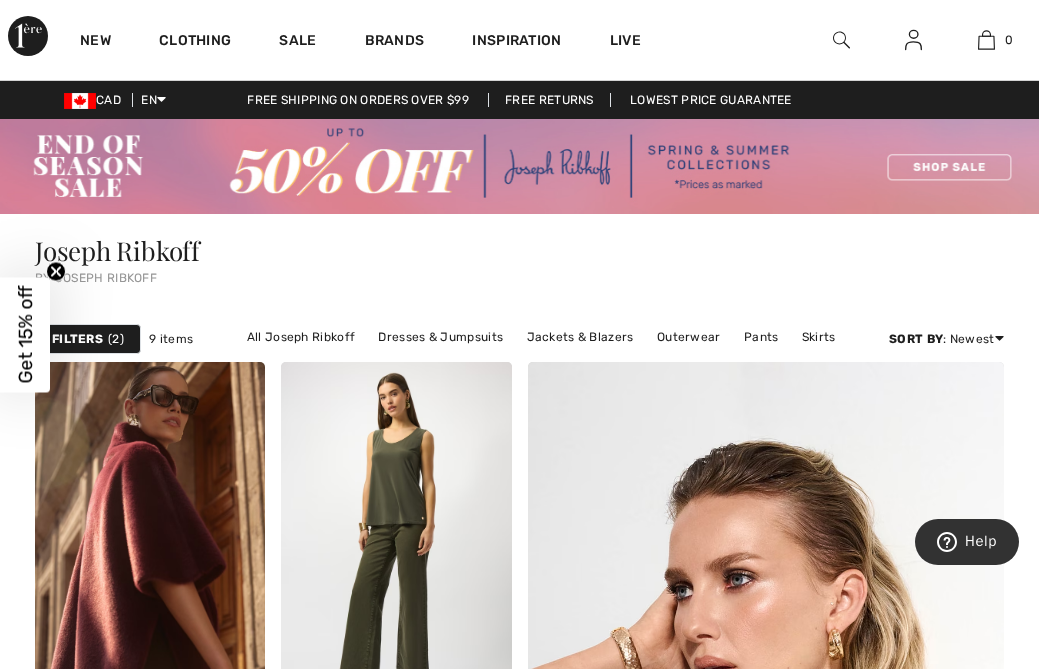 click on "Filters" at bounding box center (77, 339) 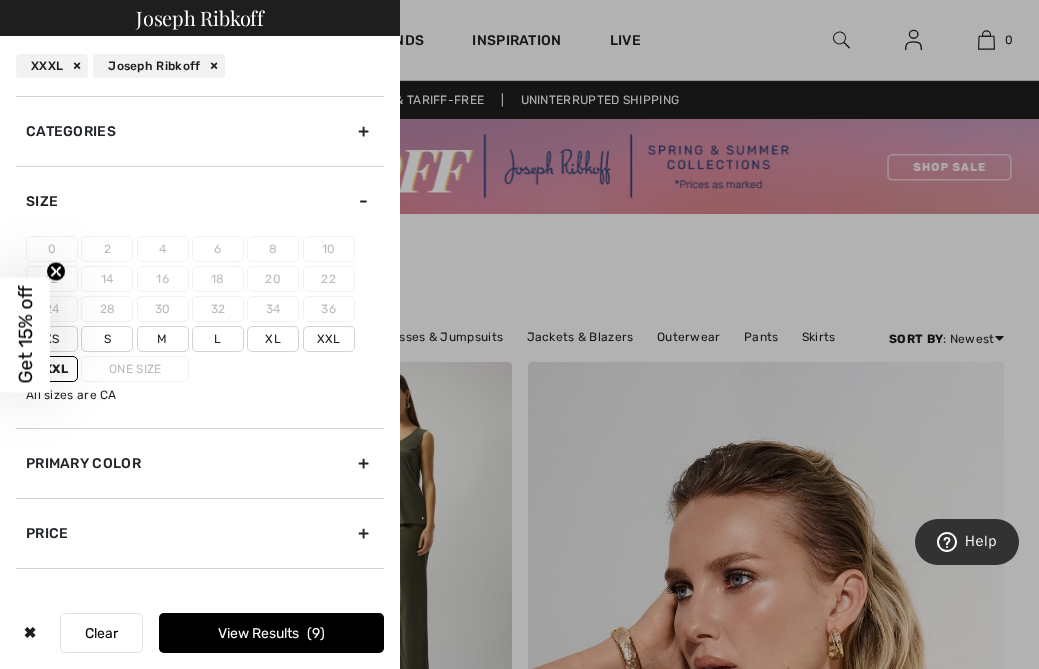 click on "XXXL" at bounding box center (52, 66) 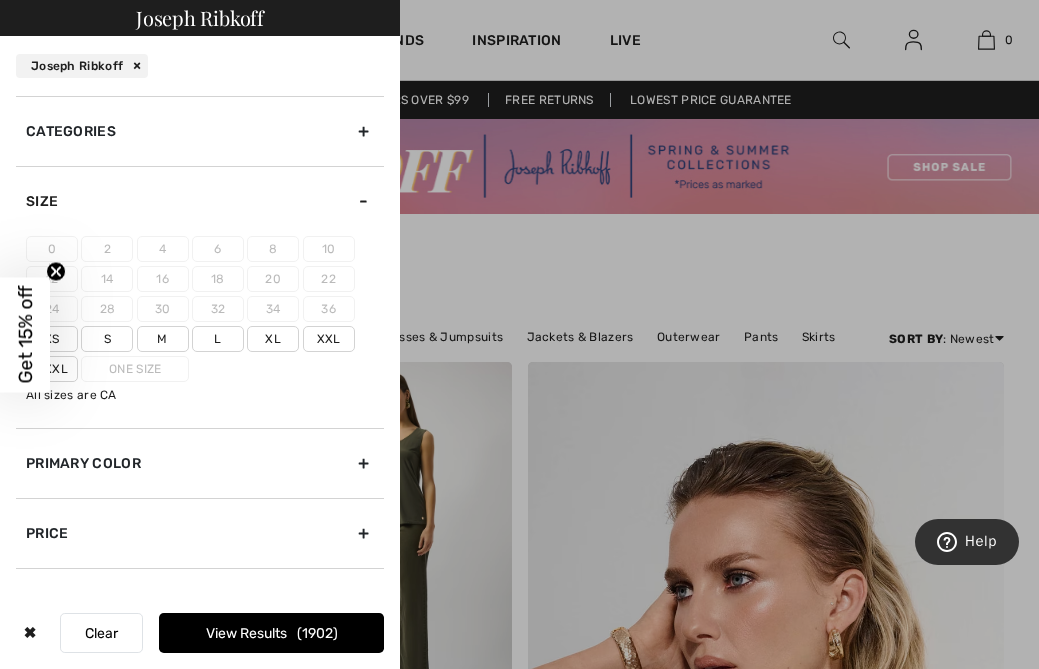 click on "View Results 1902" at bounding box center [271, 633] 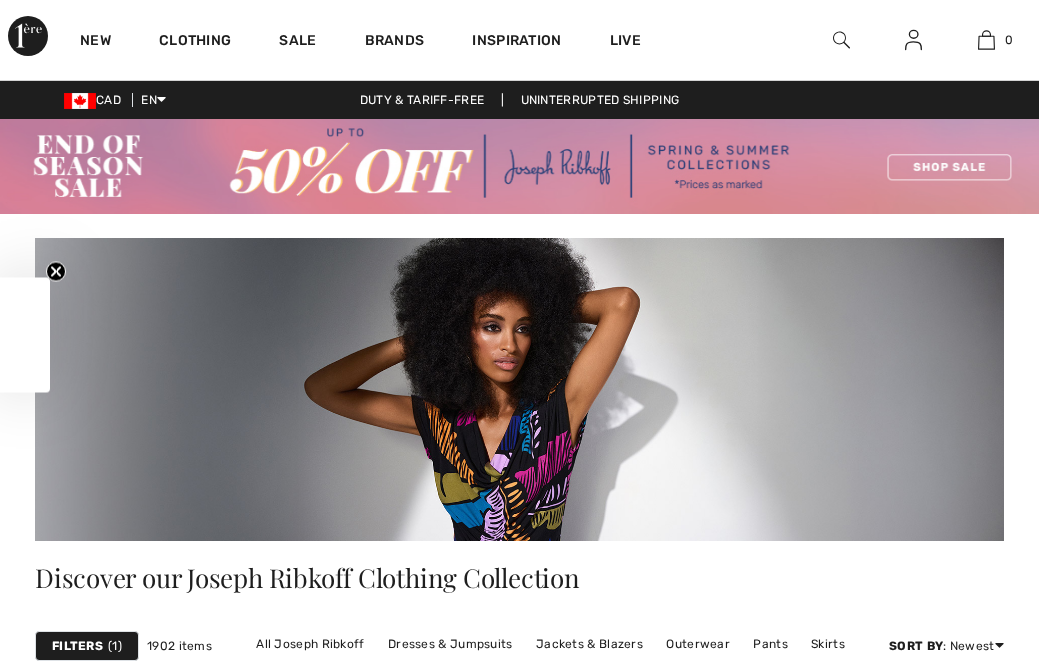 scroll, scrollTop: 0, scrollLeft: 0, axis: both 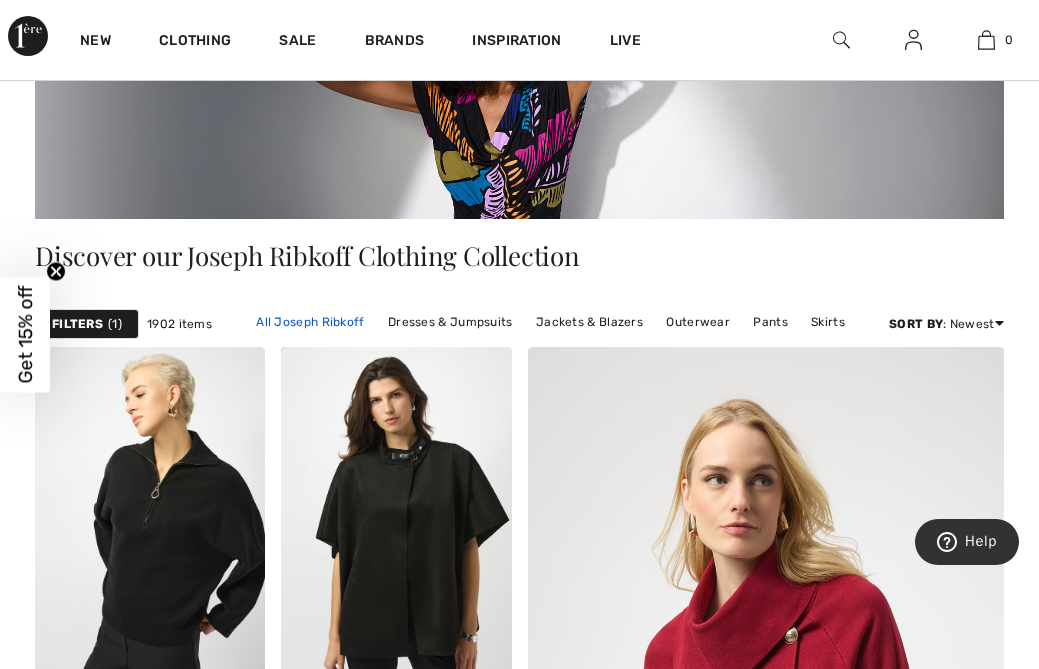 click on "All Joseph Ribkoff" at bounding box center (310, 322) 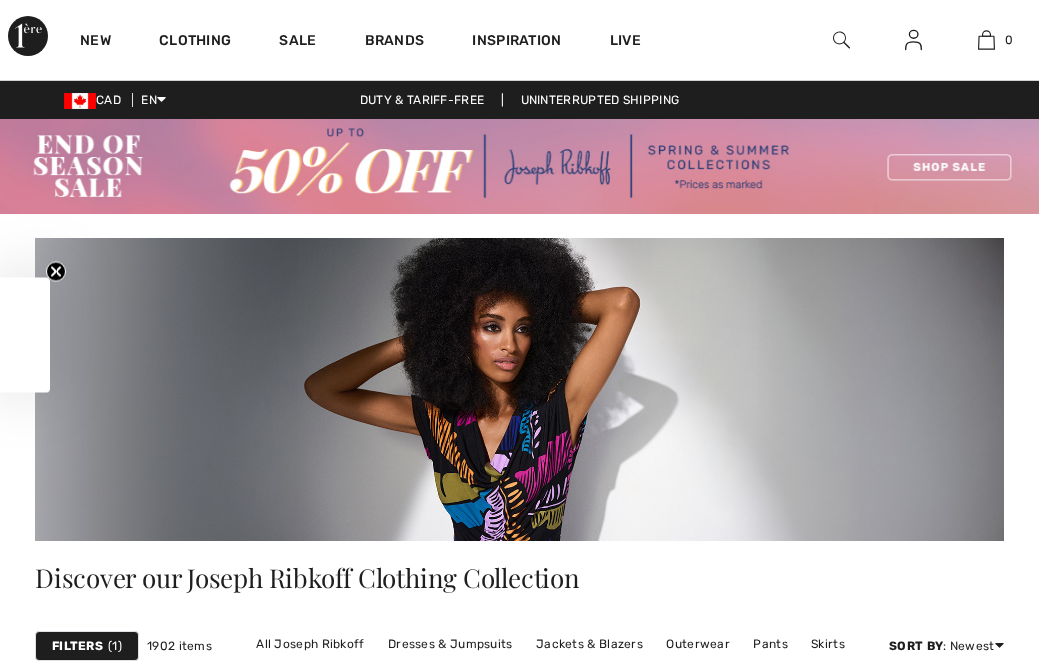 scroll, scrollTop: 228, scrollLeft: 0, axis: vertical 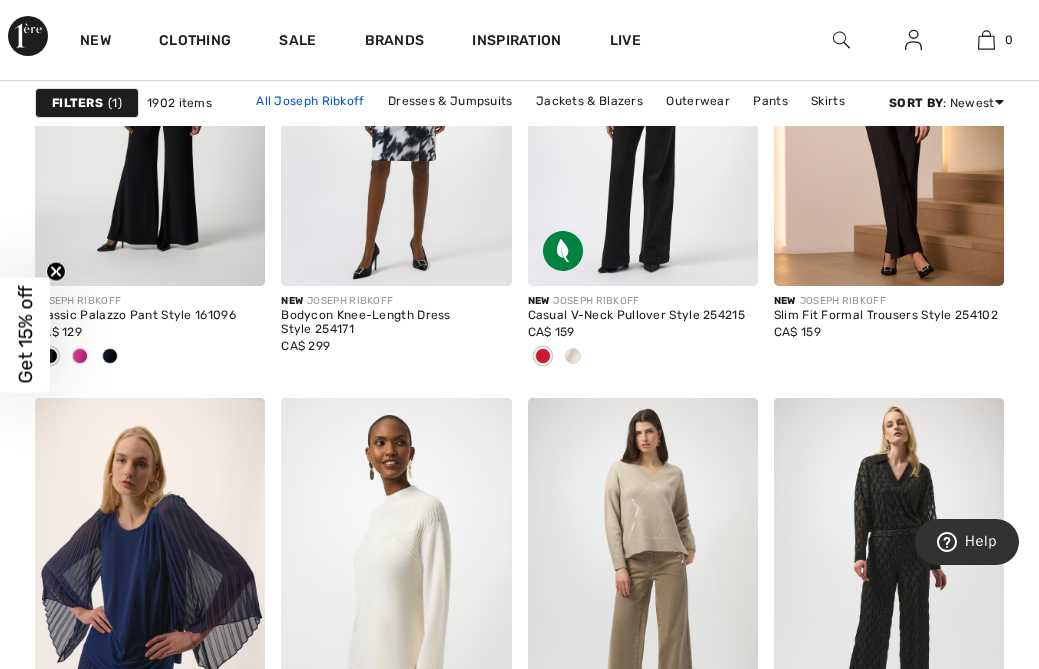 click on "All Joseph Ribkoff" at bounding box center [310, 101] 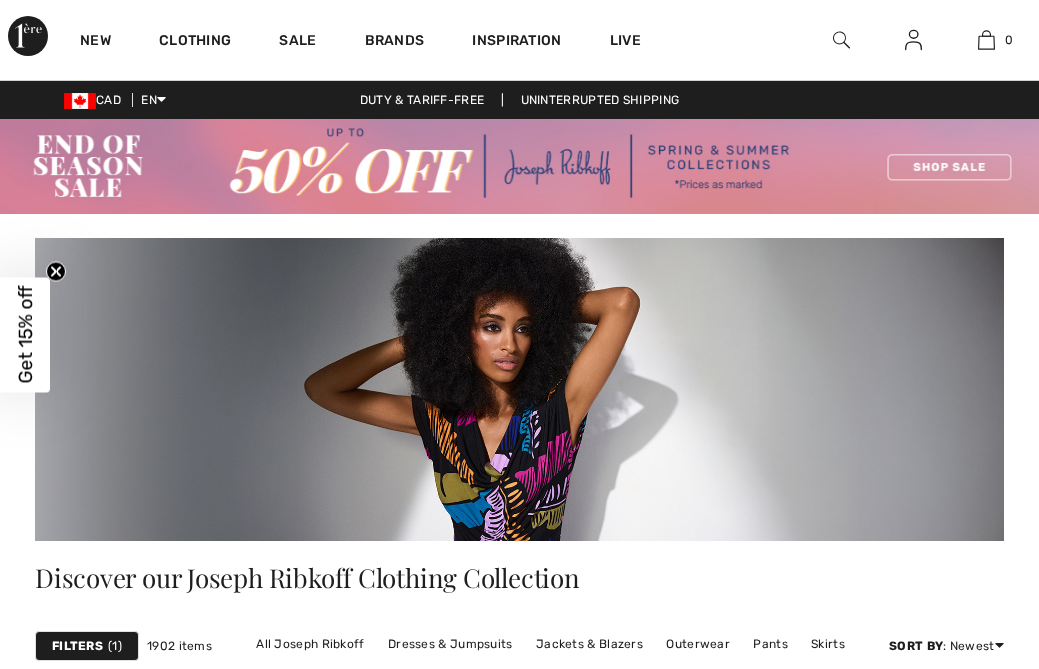 scroll, scrollTop: 0, scrollLeft: 0, axis: both 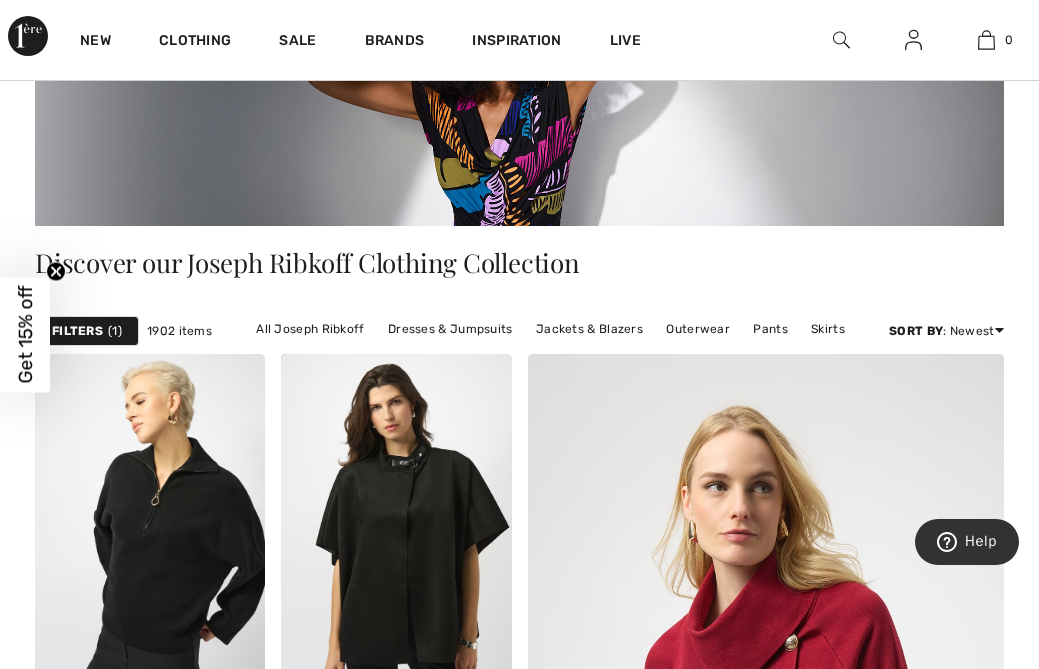 click 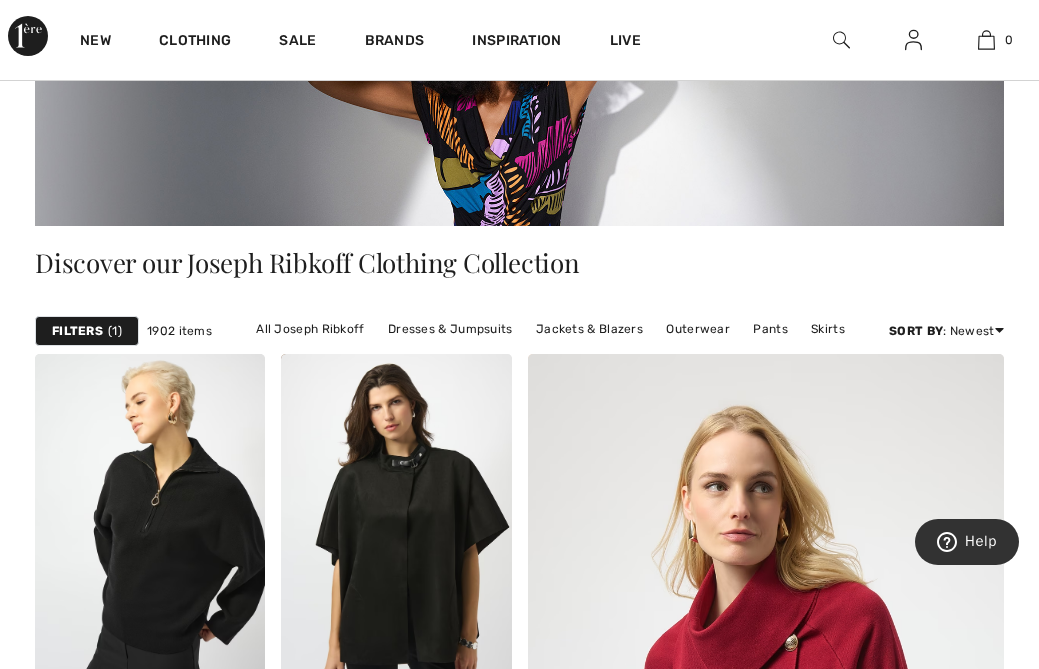 click on "Filters" at bounding box center (77, 331) 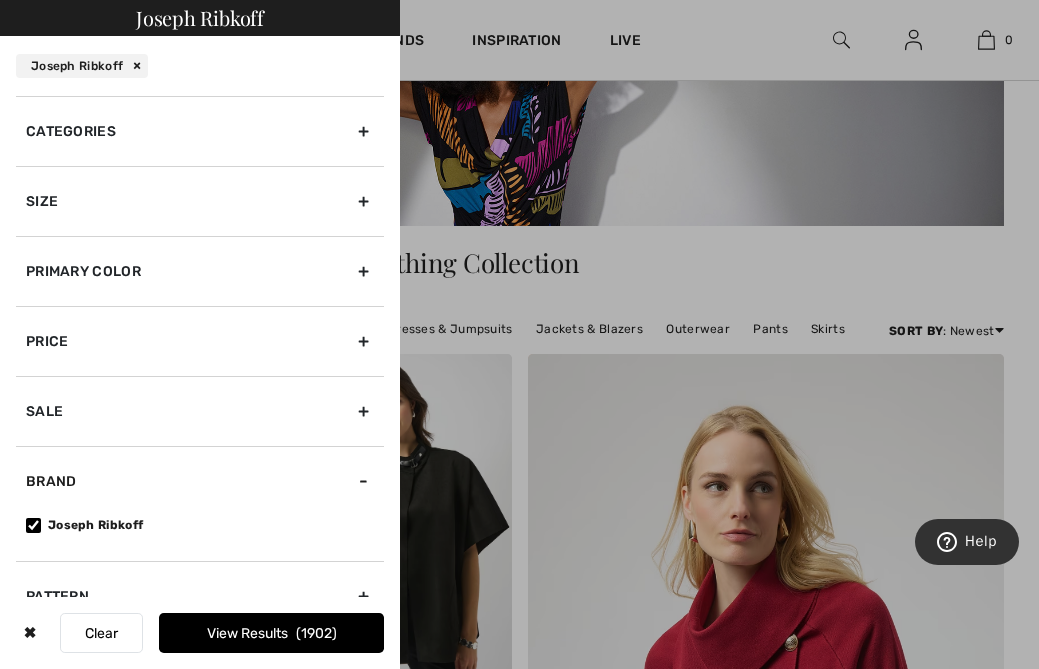 click on "Size" at bounding box center (200, 201) 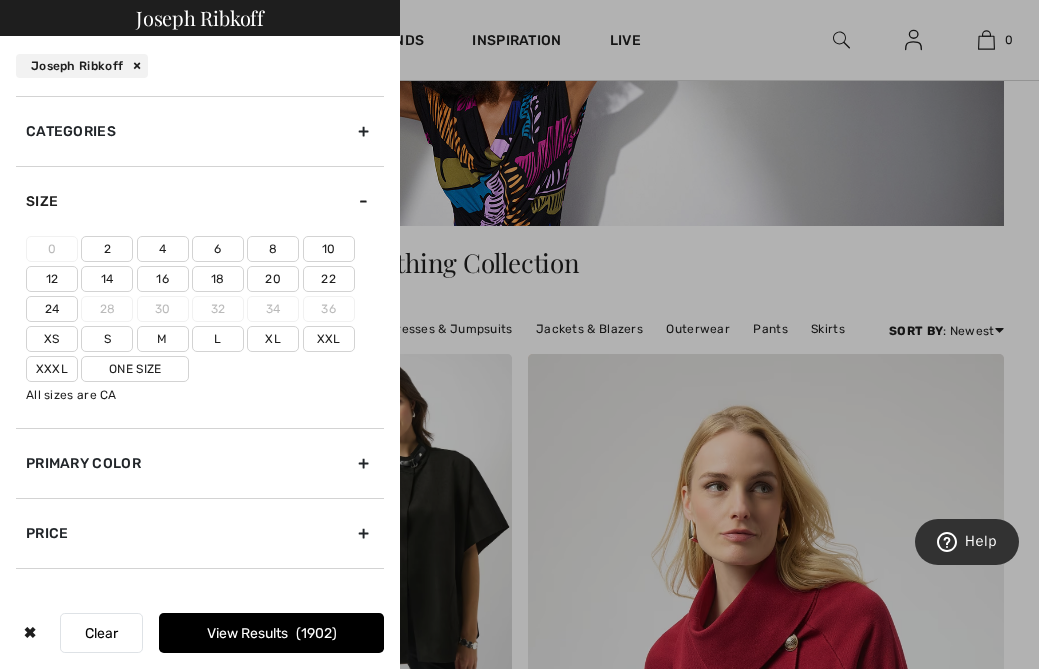 click on "Xxl" at bounding box center [329, 339] 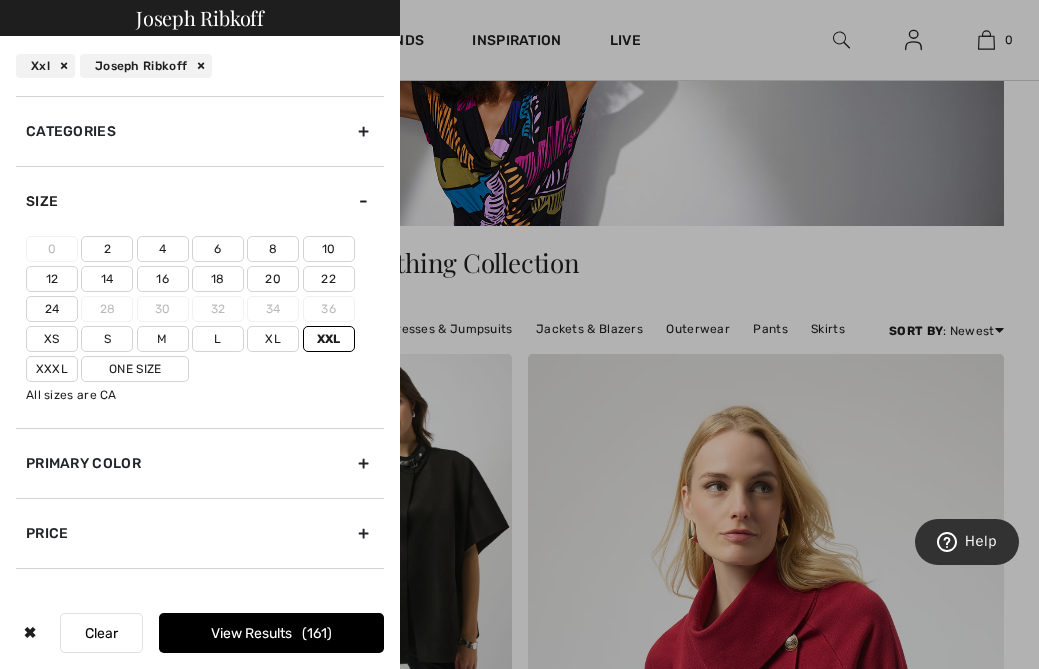 click on "View Results 161" at bounding box center [271, 633] 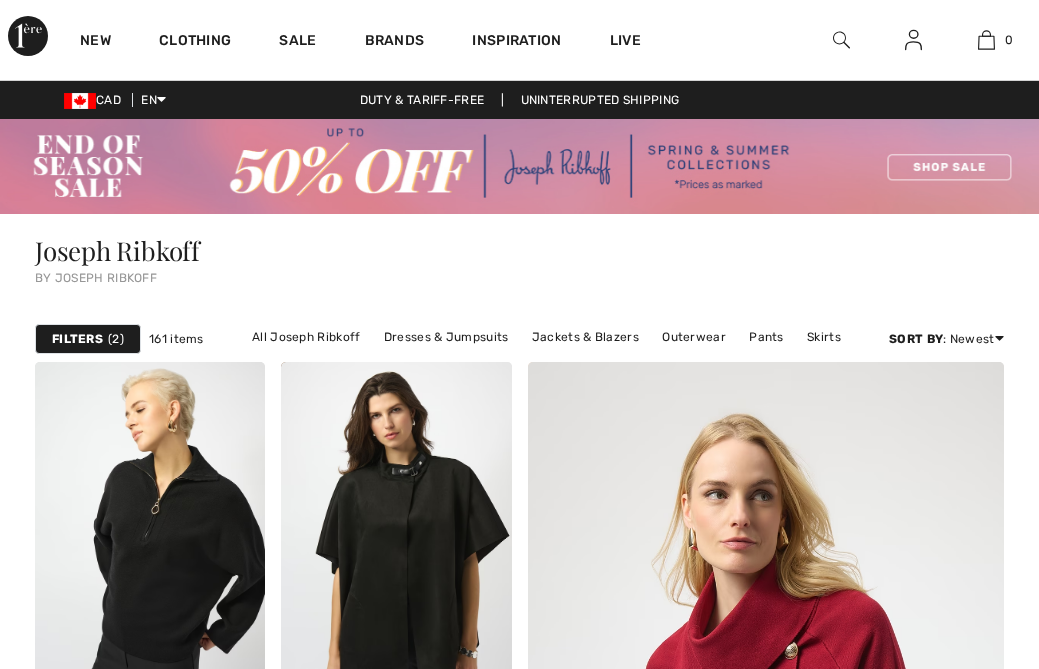 scroll, scrollTop: 0, scrollLeft: 0, axis: both 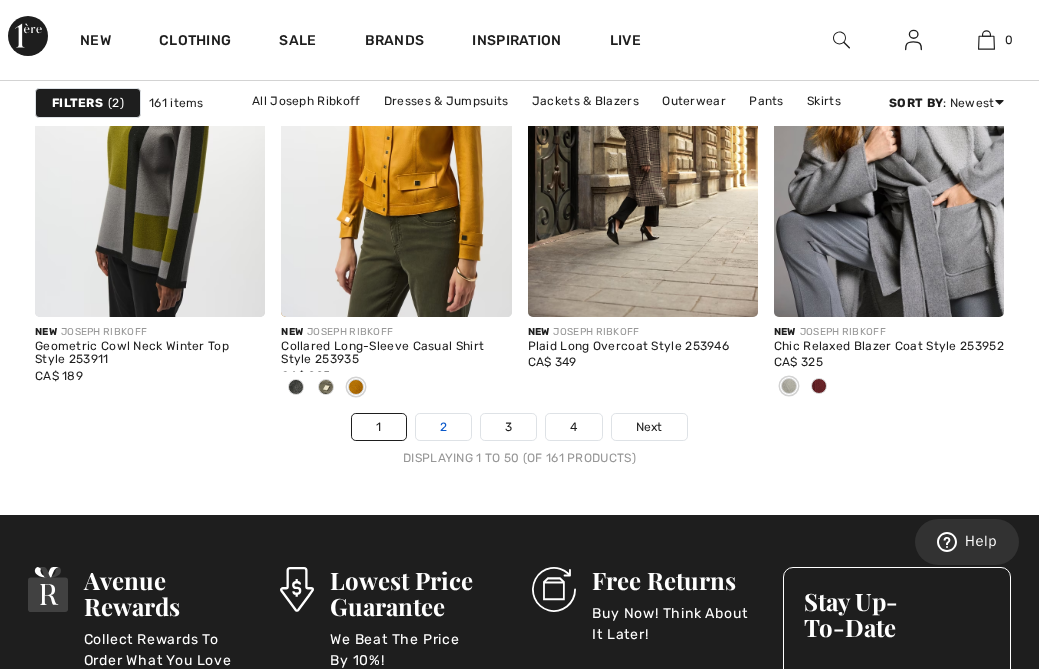 click on "2" at bounding box center [443, 427] 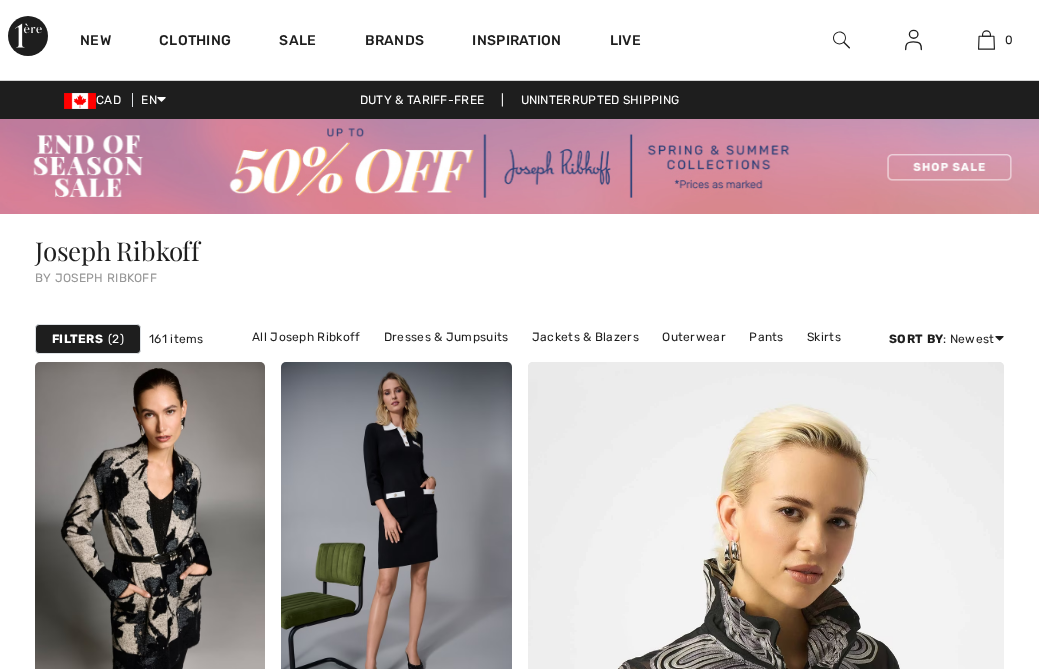 scroll, scrollTop: 0, scrollLeft: 0, axis: both 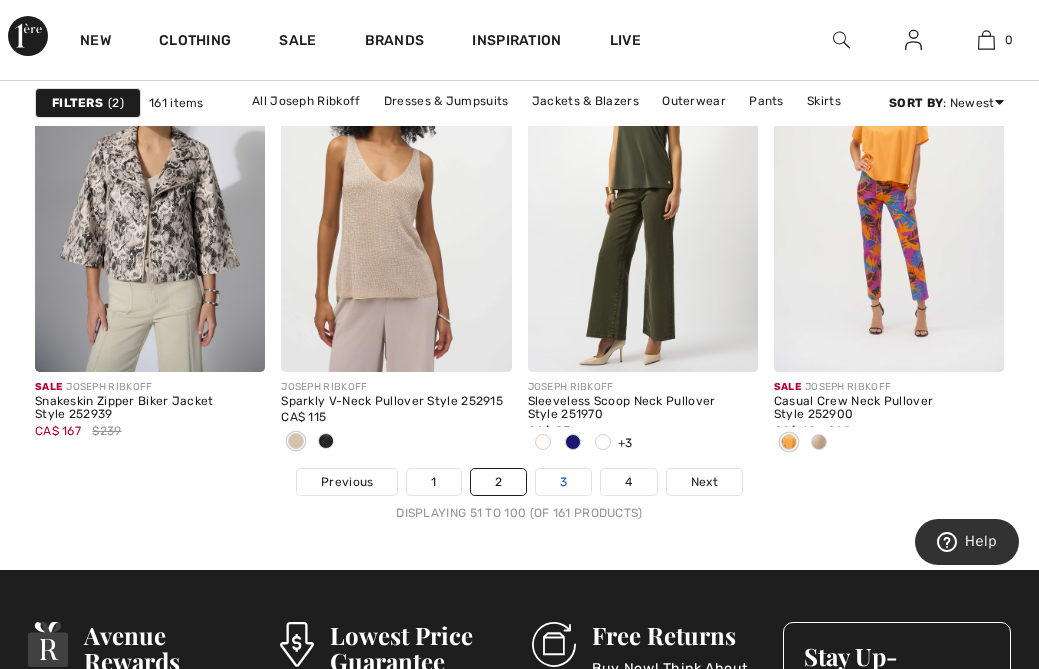 click on "3" at bounding box center [563, 482] 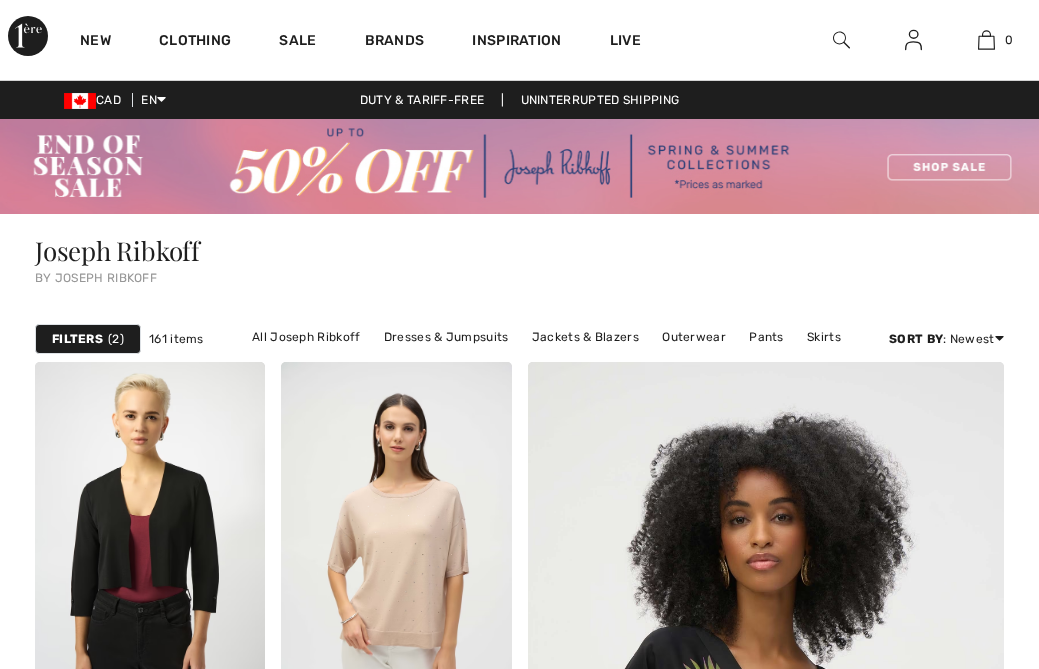 scroll, scrollTop: 0, scrollLeft: 0, axis: both 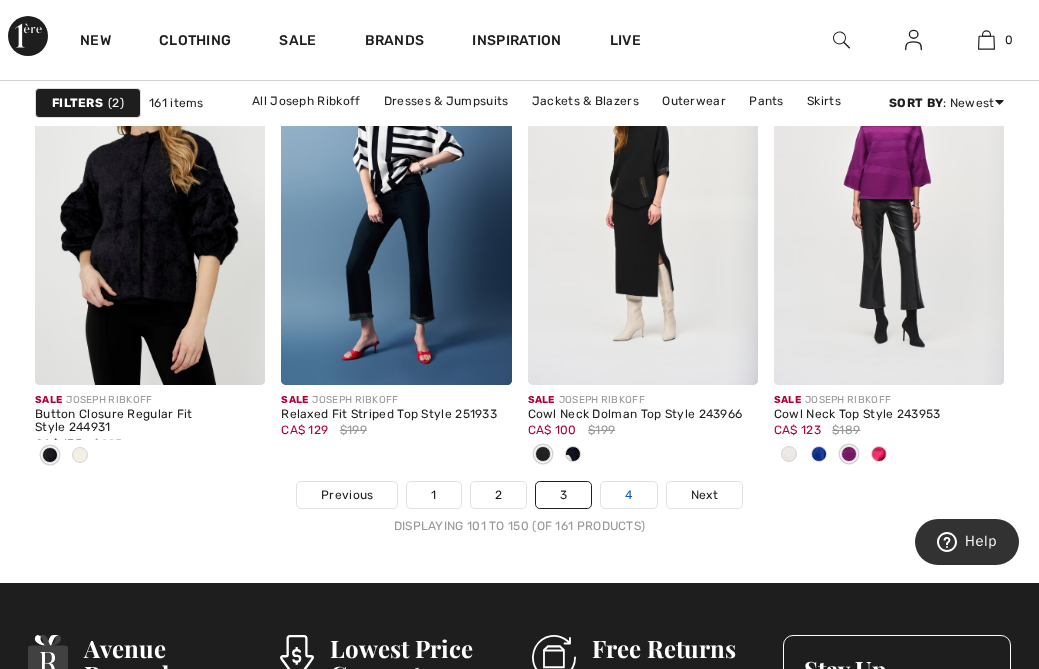 click on "4" at bounding box center [628, 495] 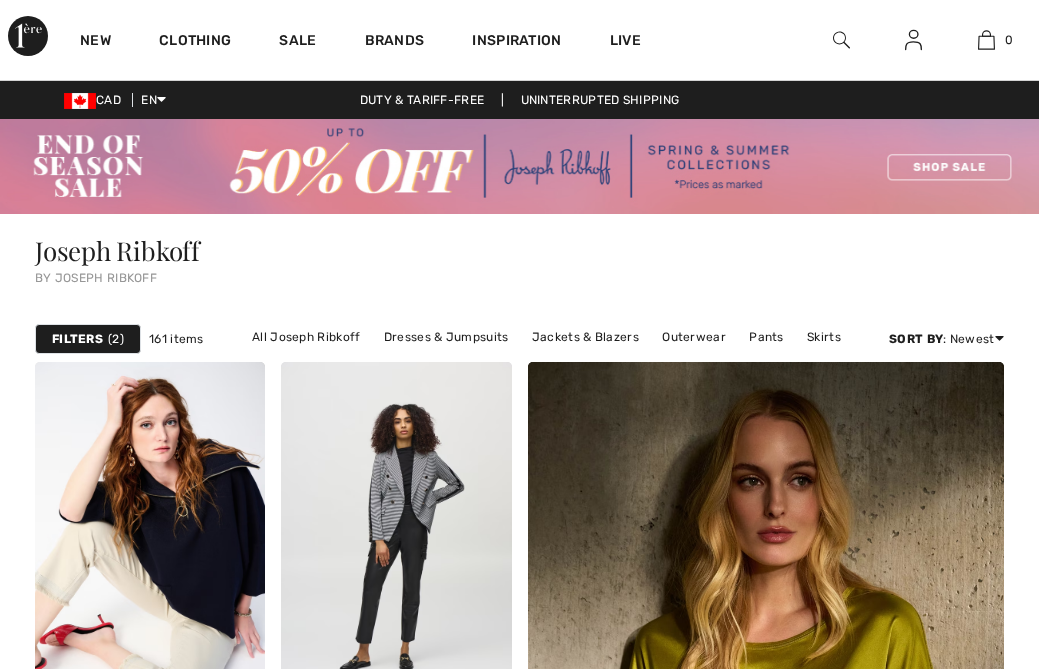 scroll, scrollTop: 180, scrollLeft: 0, axis: vertical 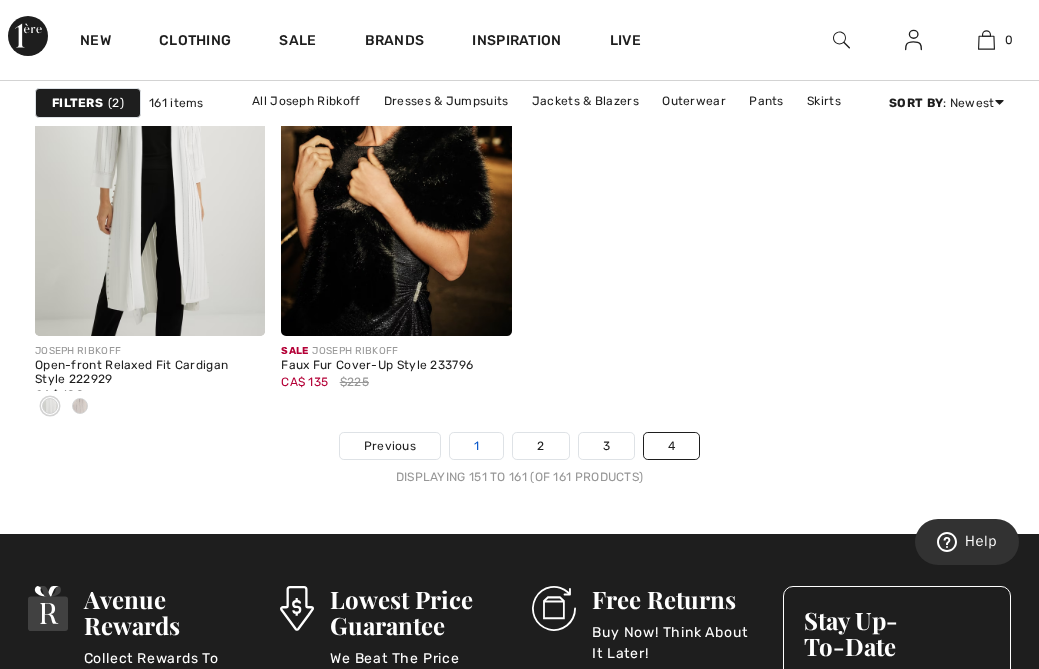 click on "1" at bounding box center [476, 446] 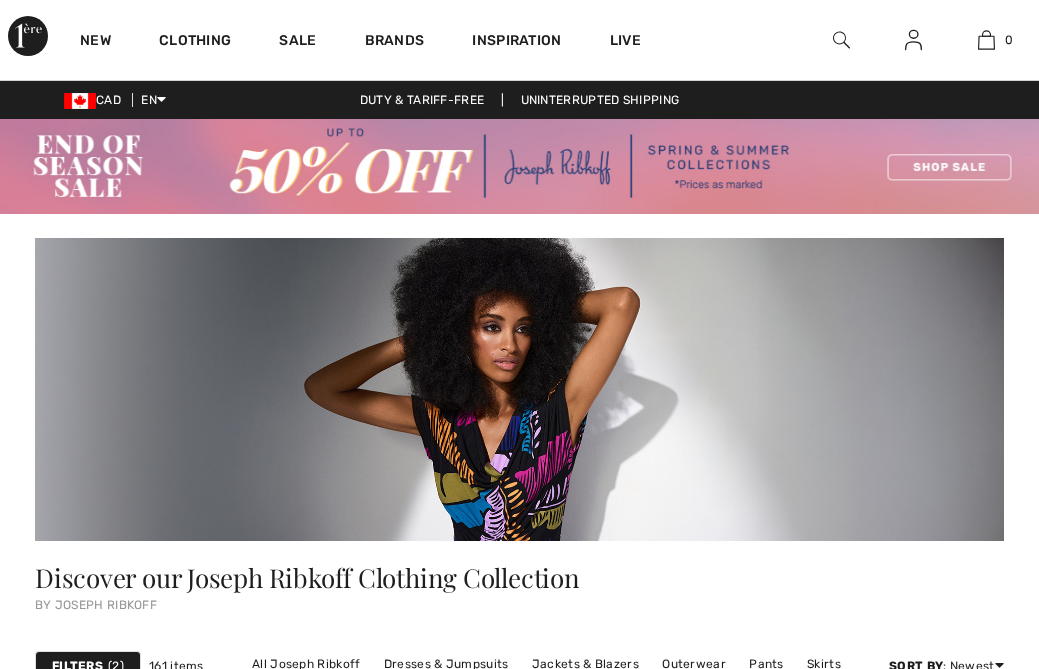 scroll, scrollTop: 0, scrollLeft: 0, axis: both 